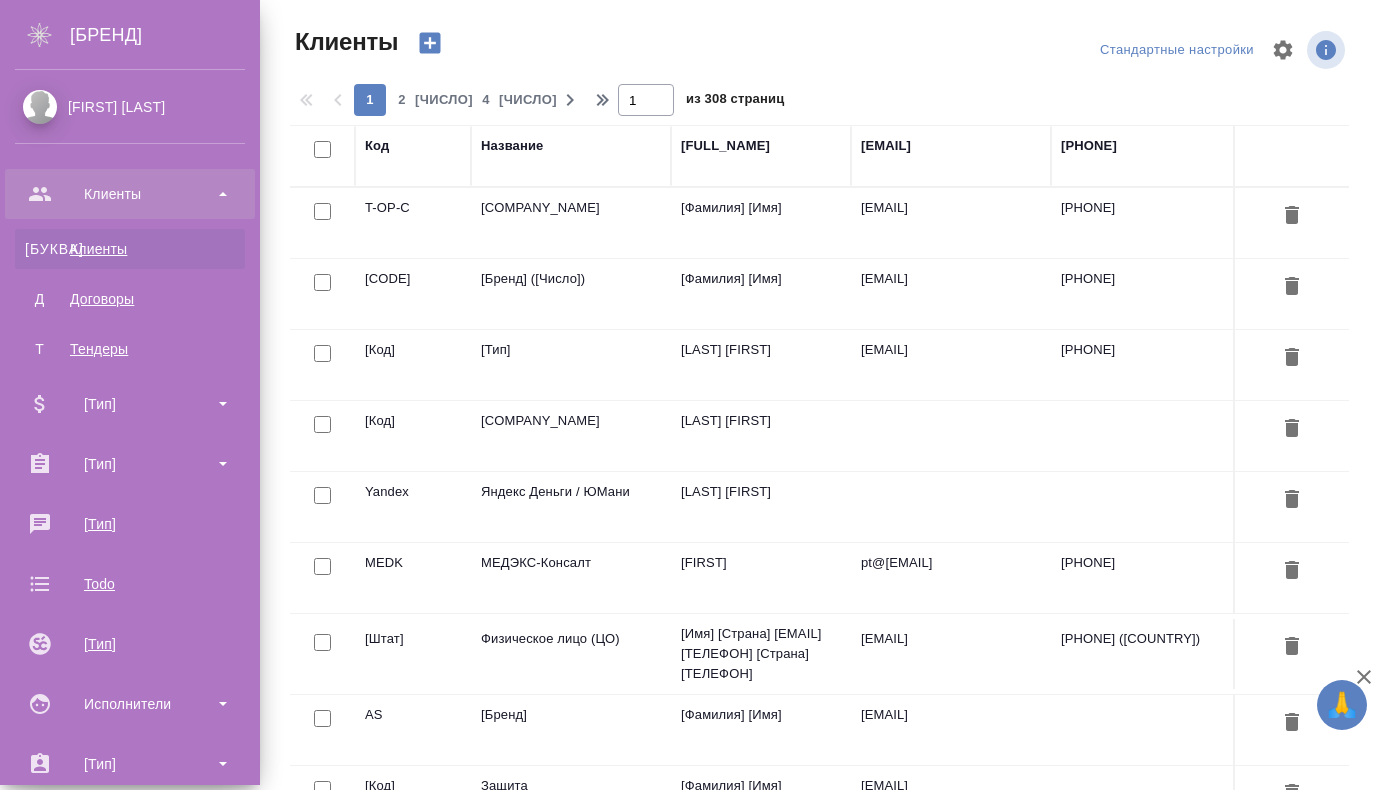scroll, scrollTop: 0, scrollLeft: 0, axis: both 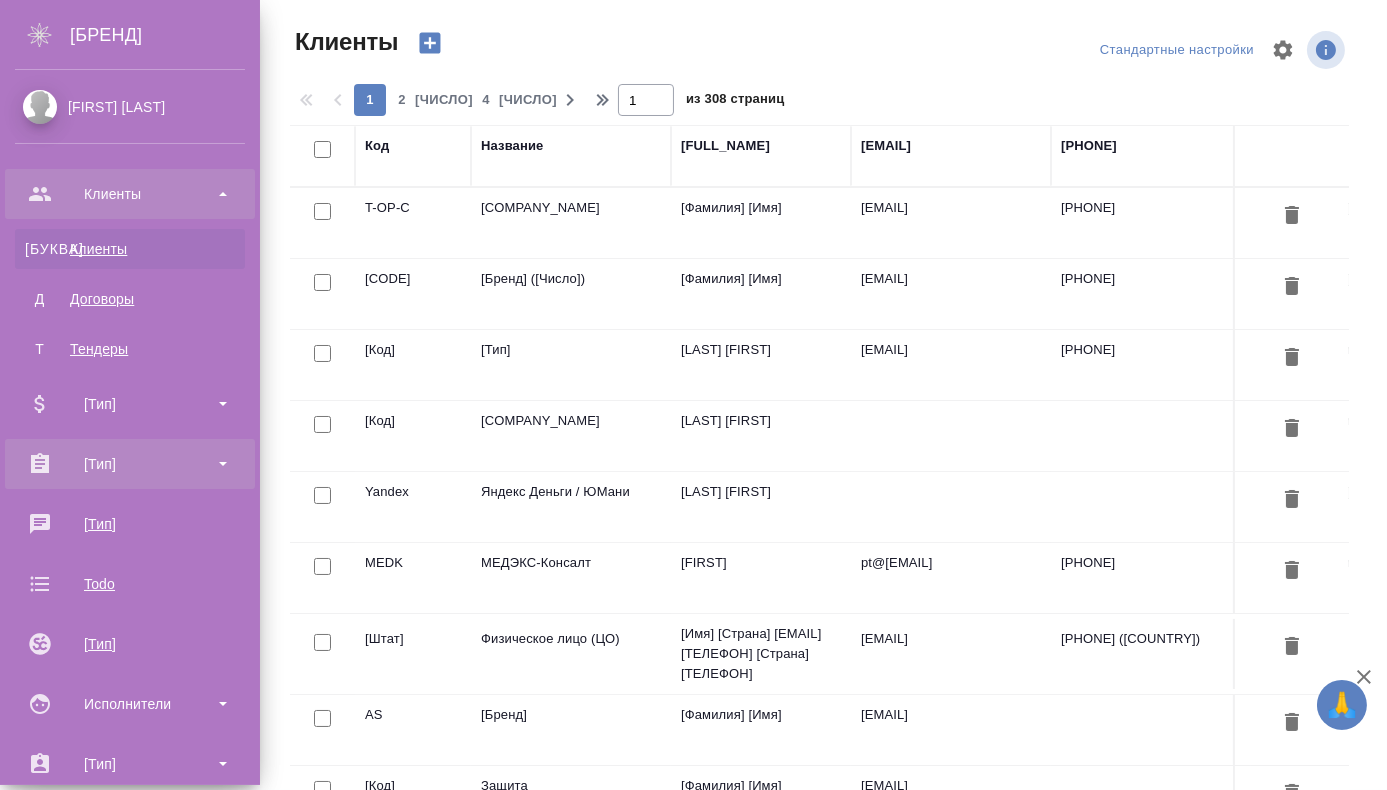 click on "[Тип]" at bounding box center (130, 194) 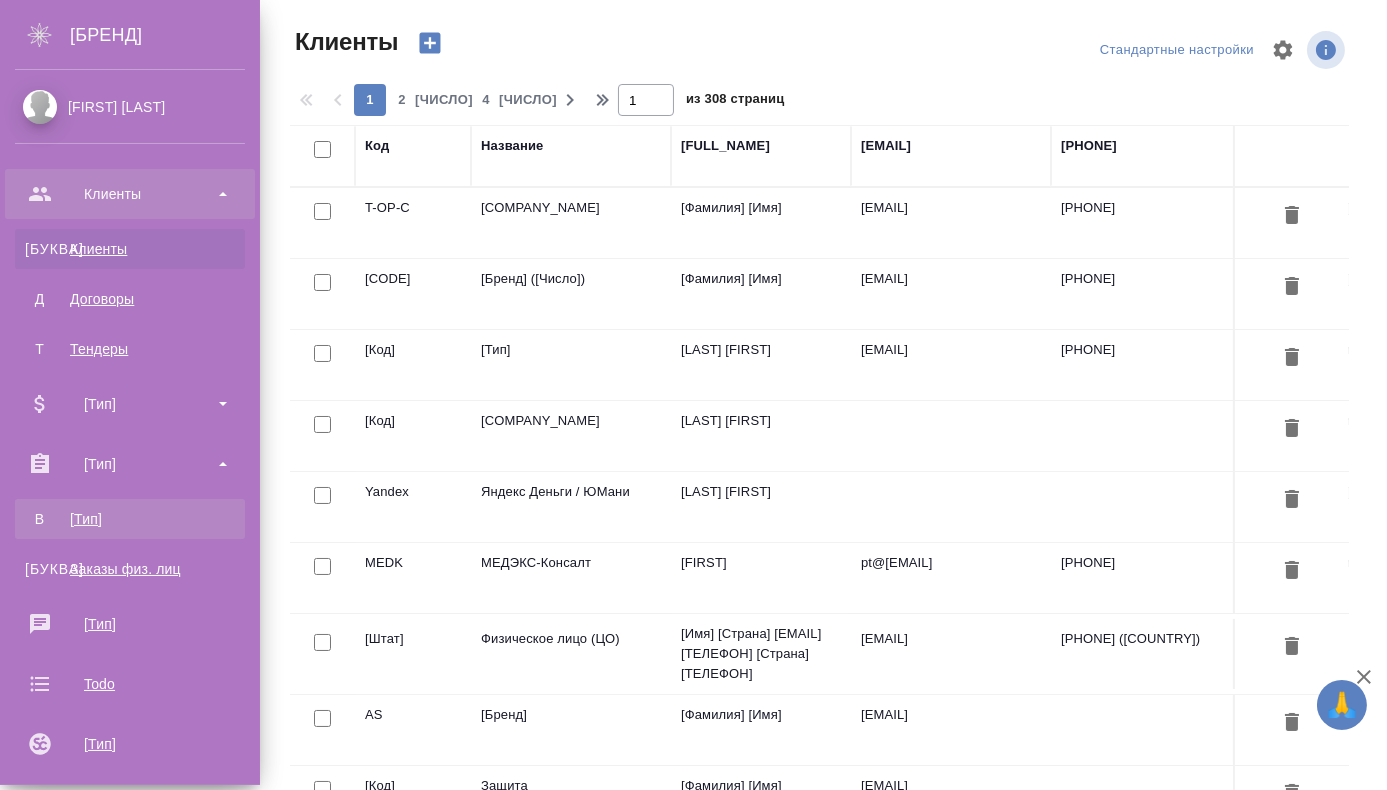 click on "[Тип]" at bounding box center (130, 519) 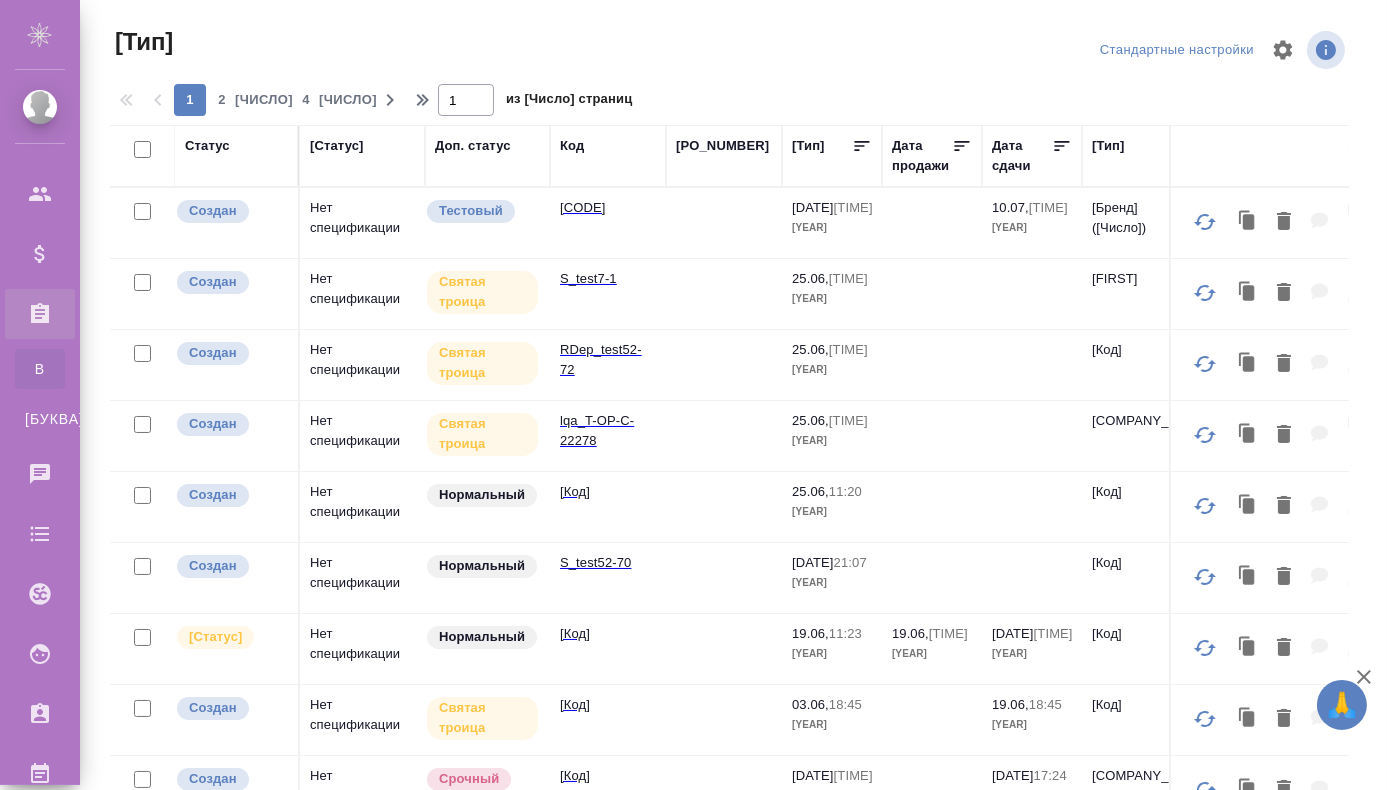 click on "[CODE]" at bounding box center (608, 223) 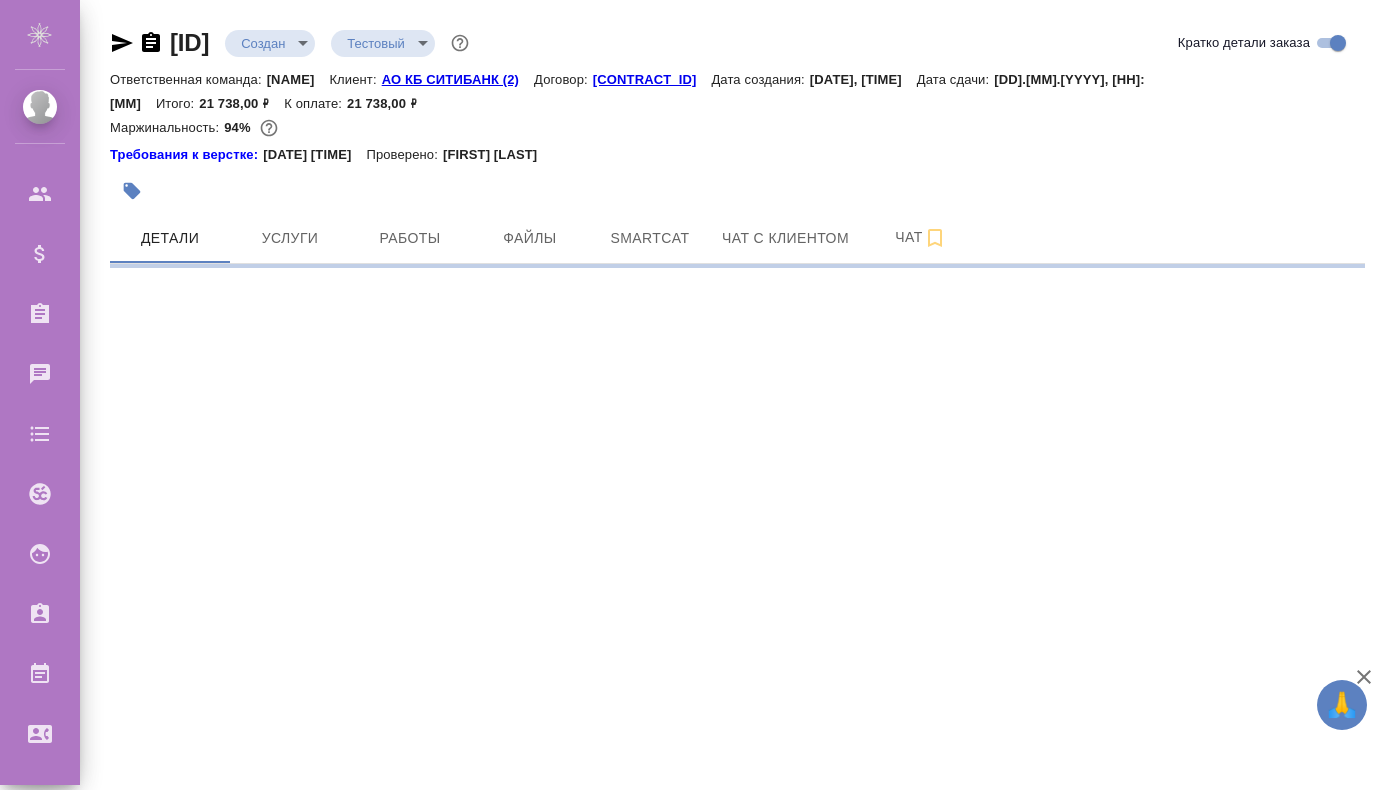 scroll, scrollTop: 0, scrollLeft: 0, axis: both 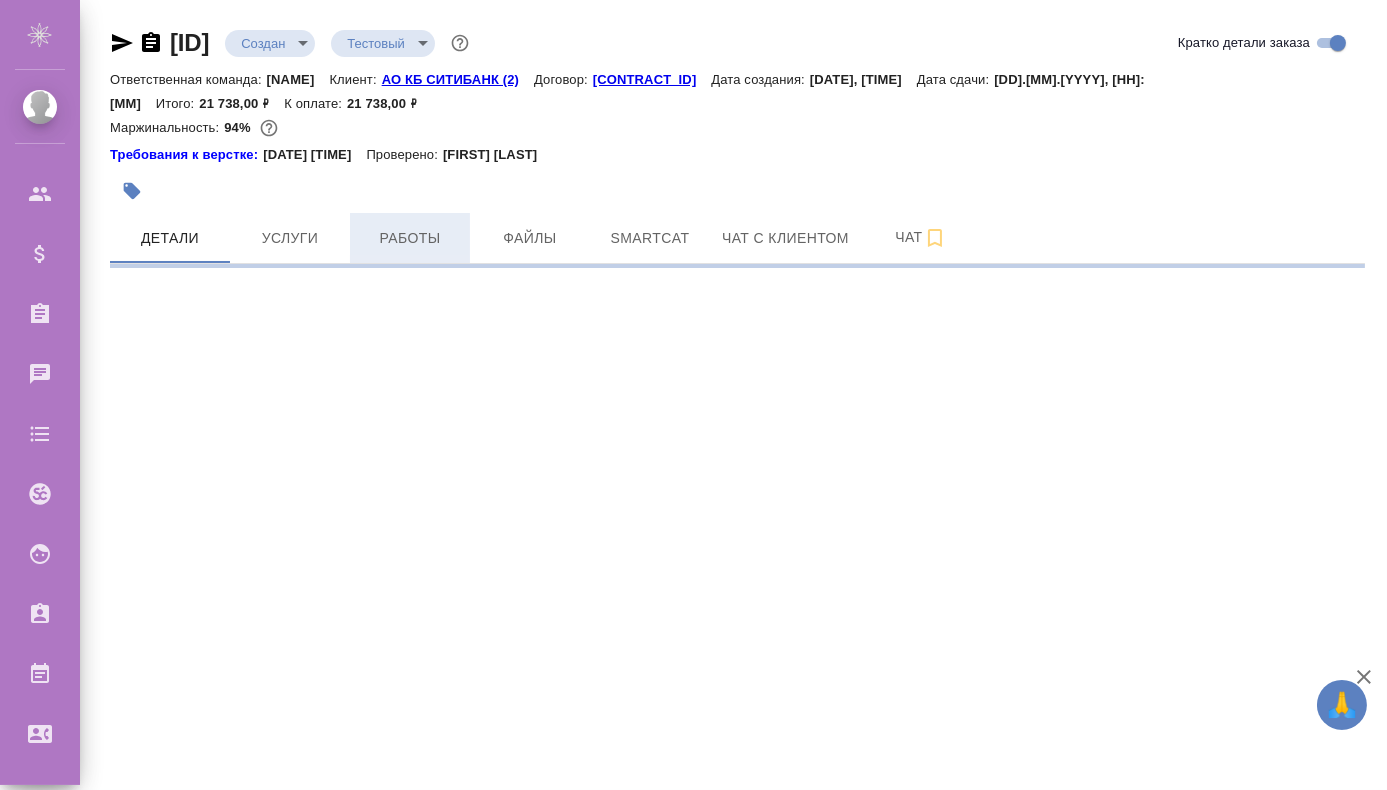click on "Работы" at bounding box center (170, 238) 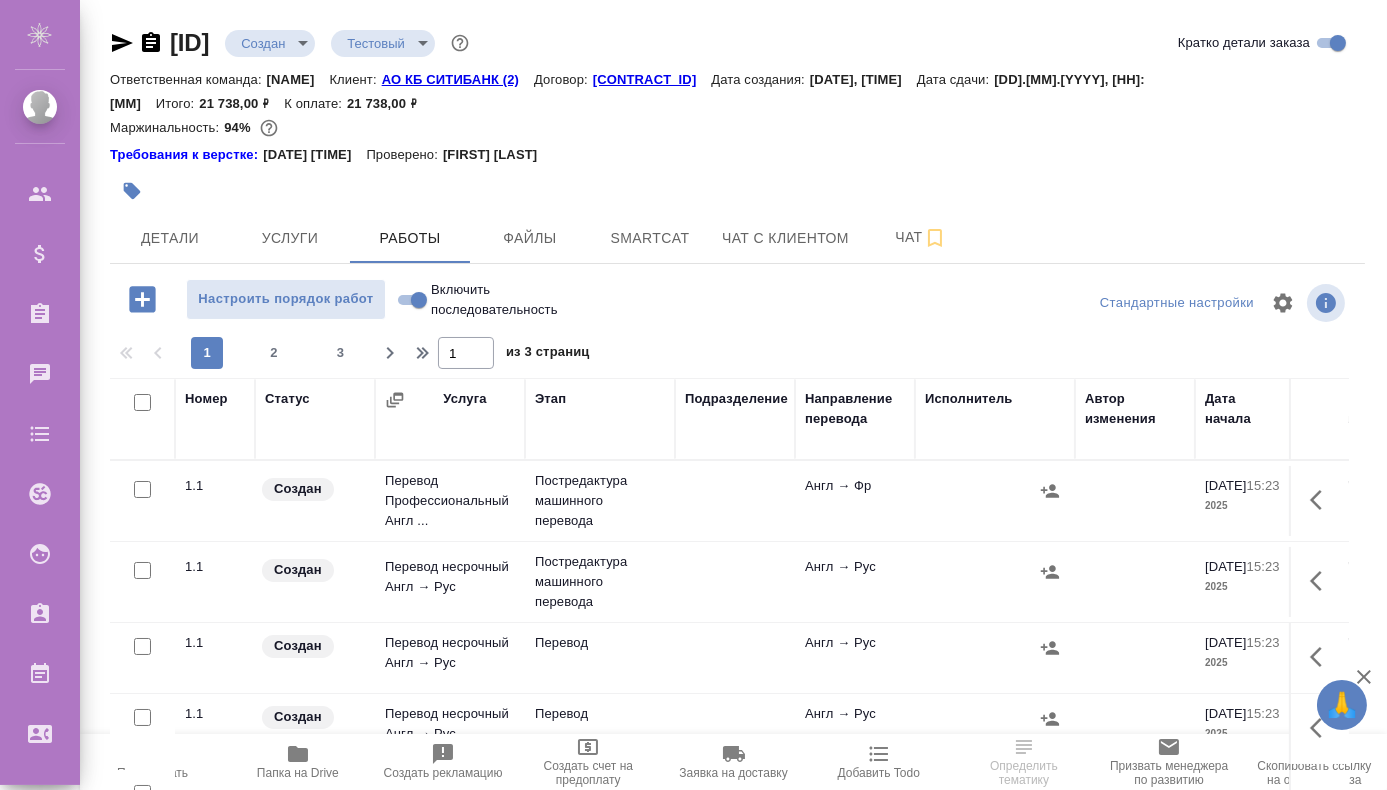 click at bounding box center [1050, 491] 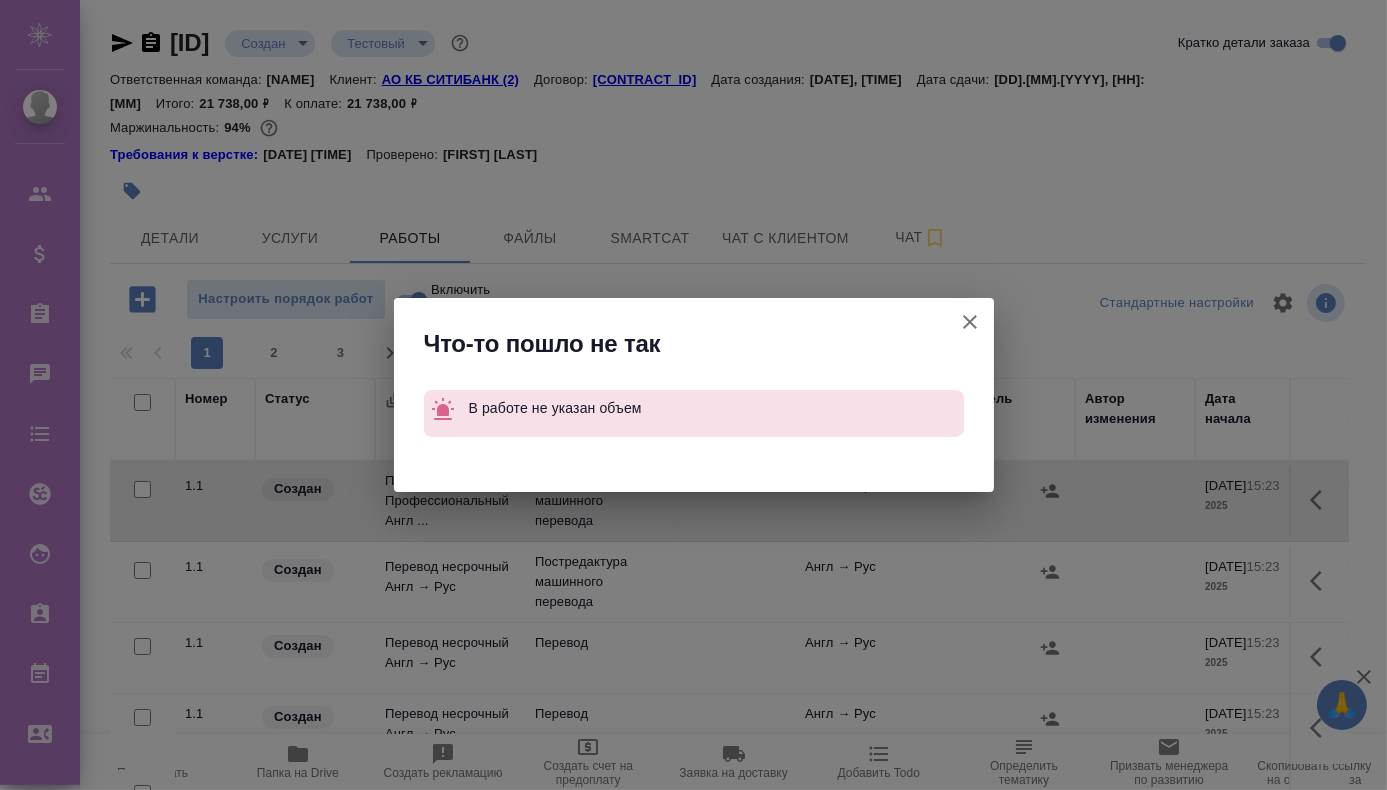 click at bounding box center [970, 322] 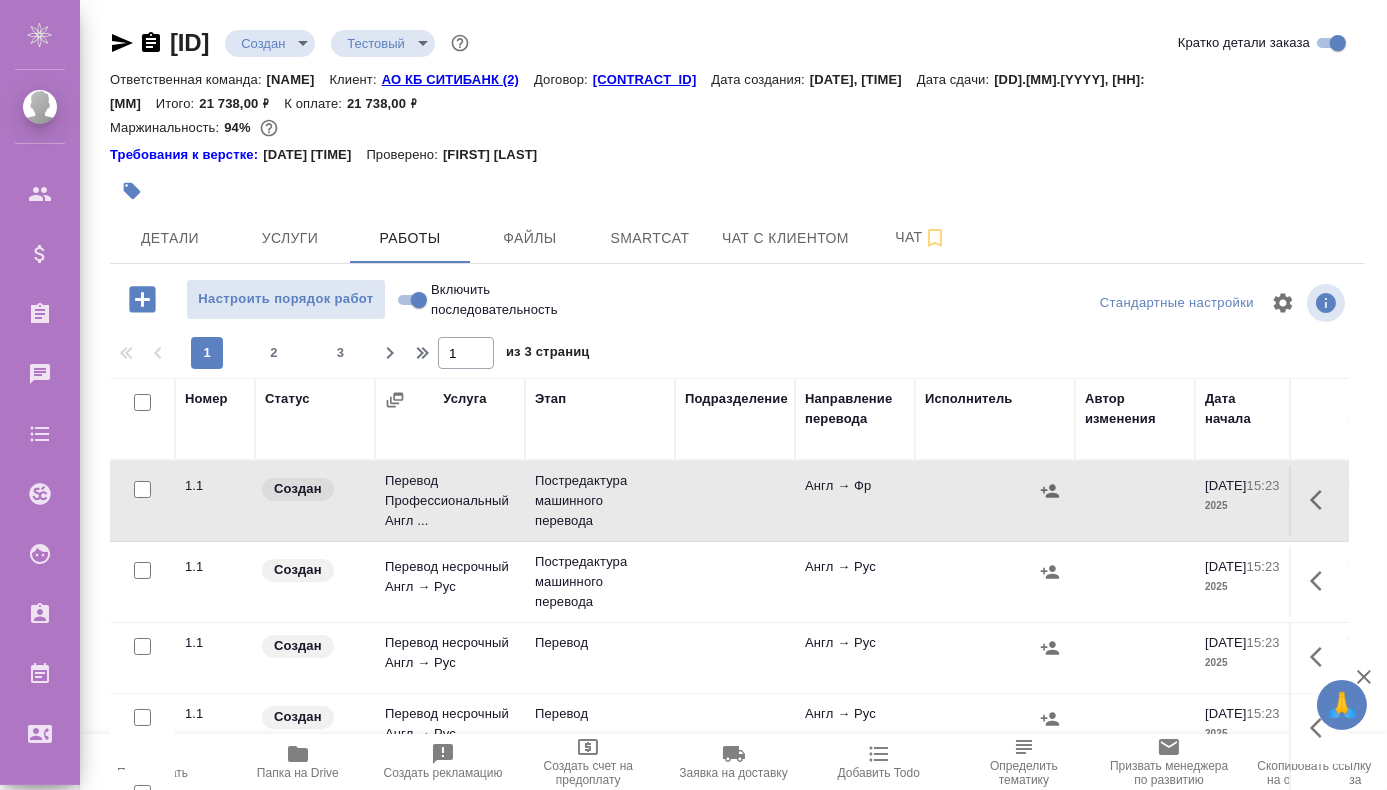 click at bounding box center (693, 395) 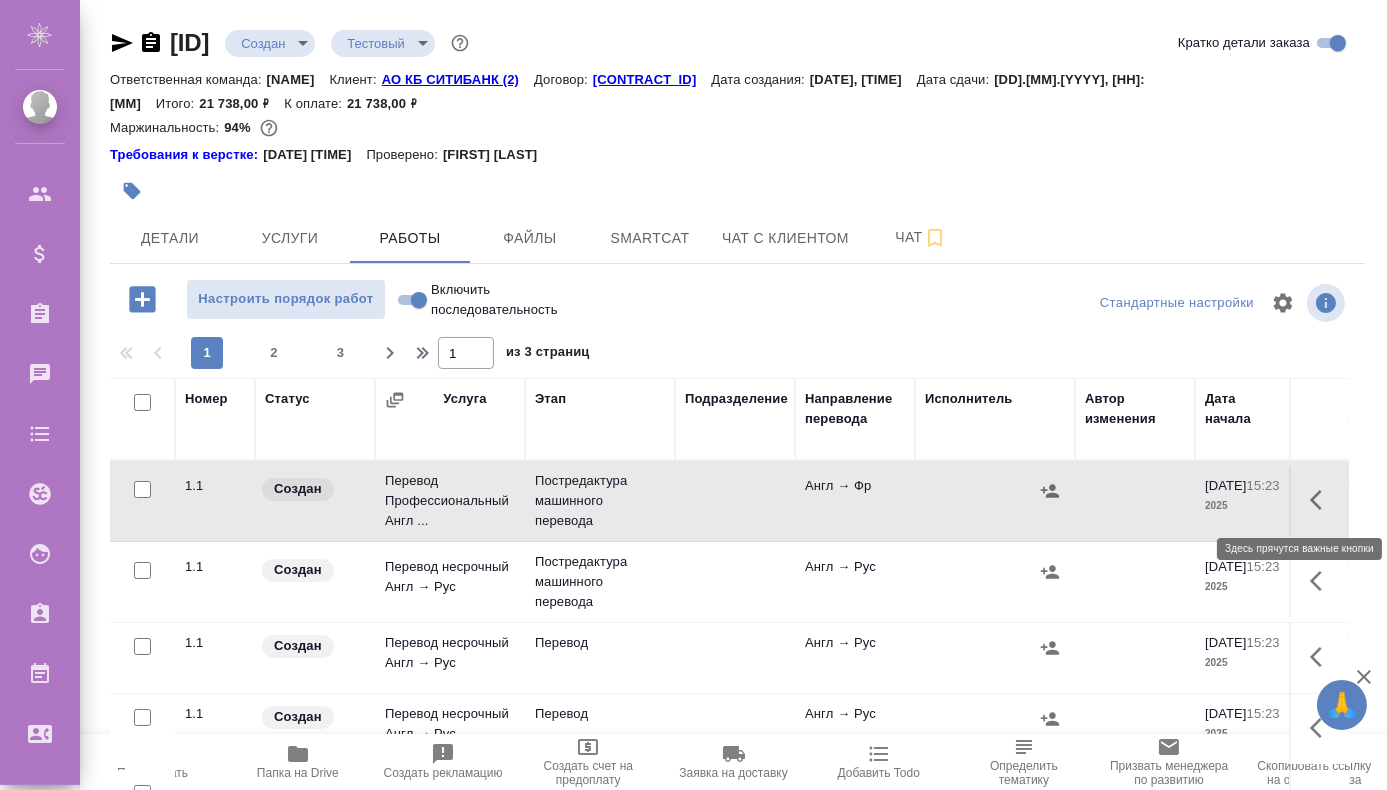 click at bounding box center (1322, 500) 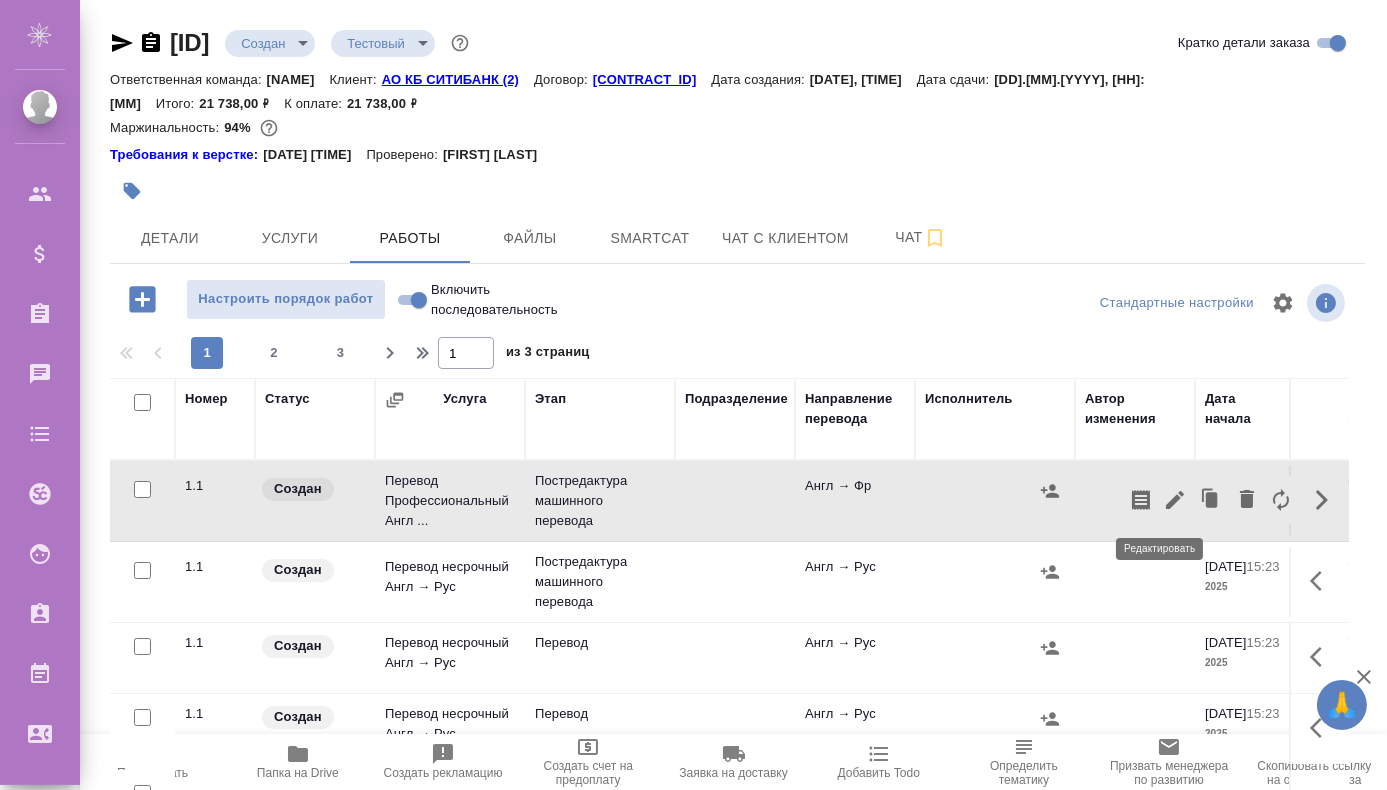 click at bounding box center [1175, 500] 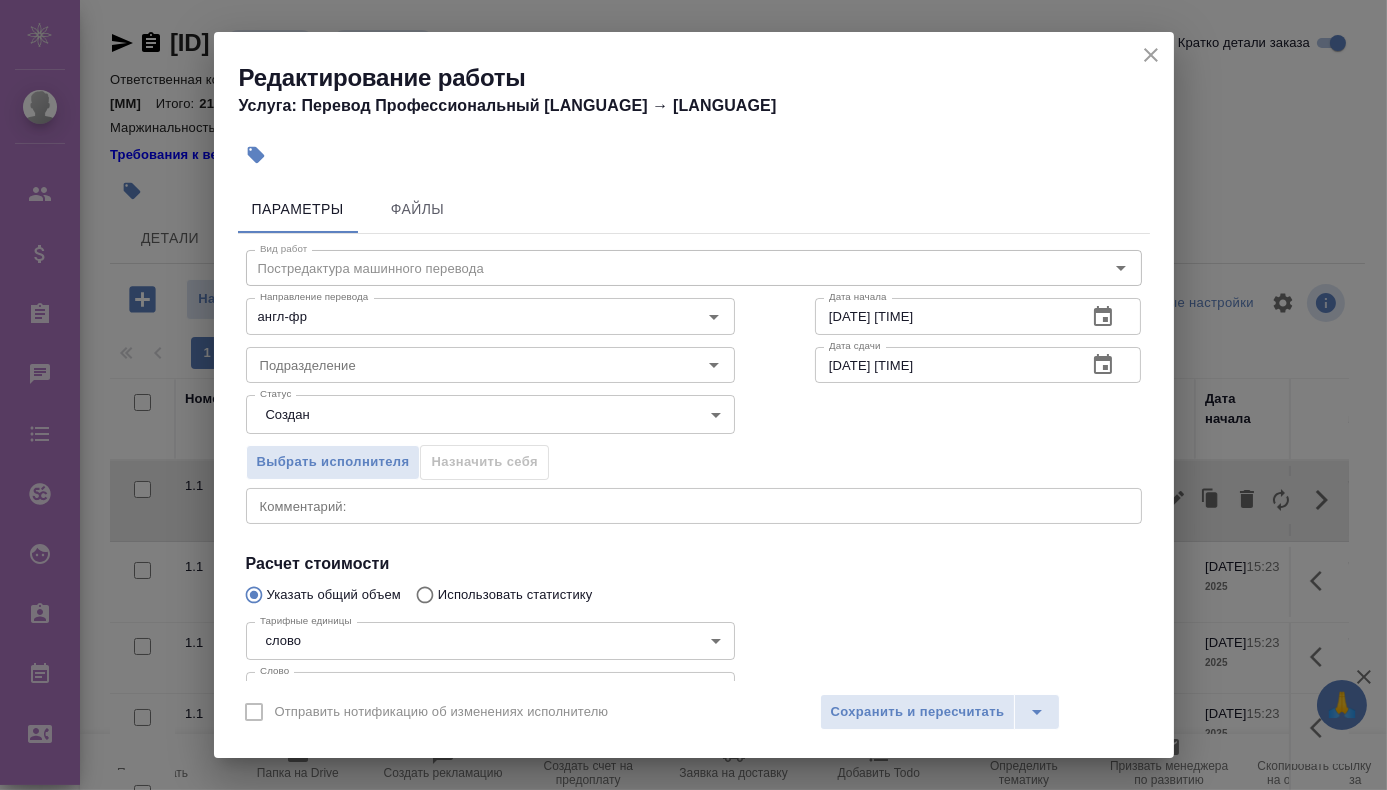 scroll, scrollTop: 151, scrollLeft: 0, axis: vertical 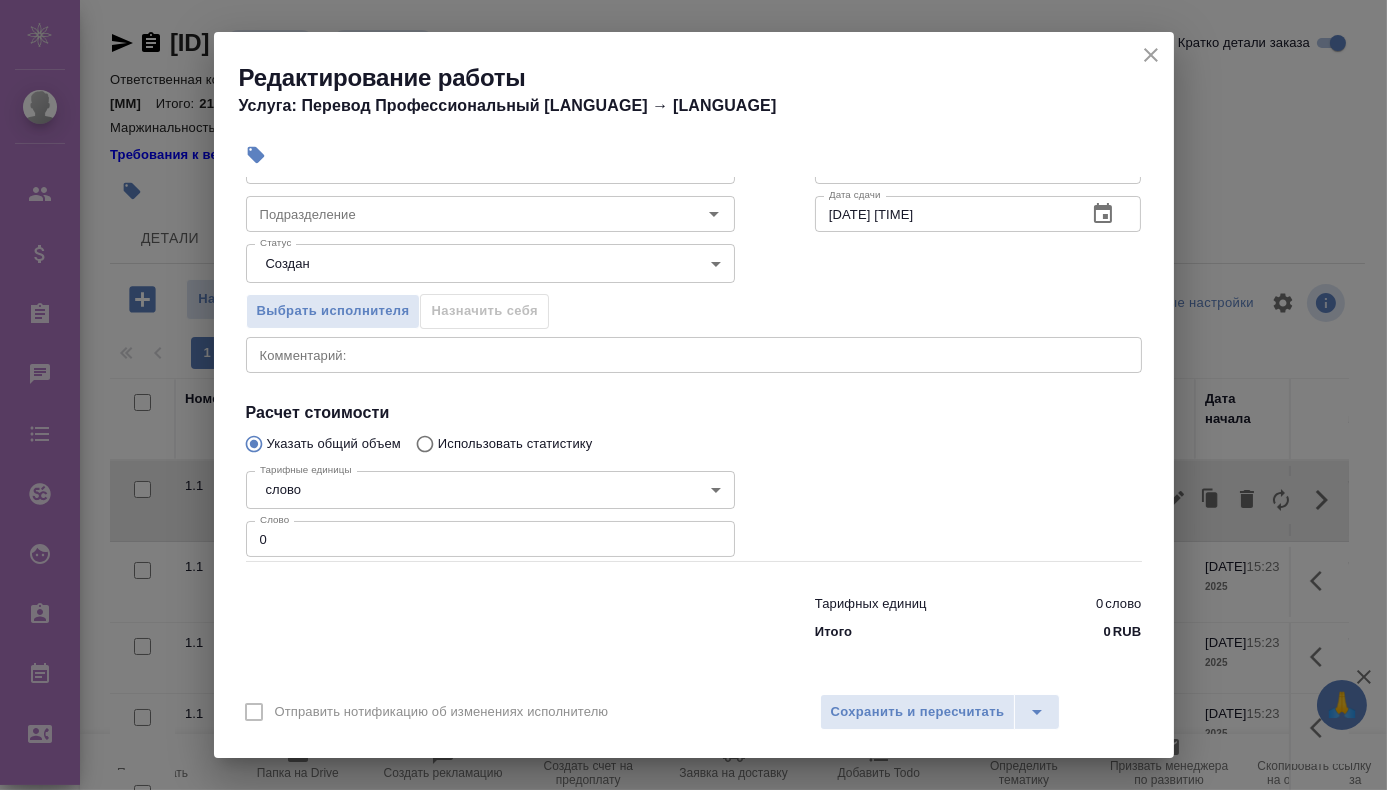 click on "0" at bounding box center (490, 539) 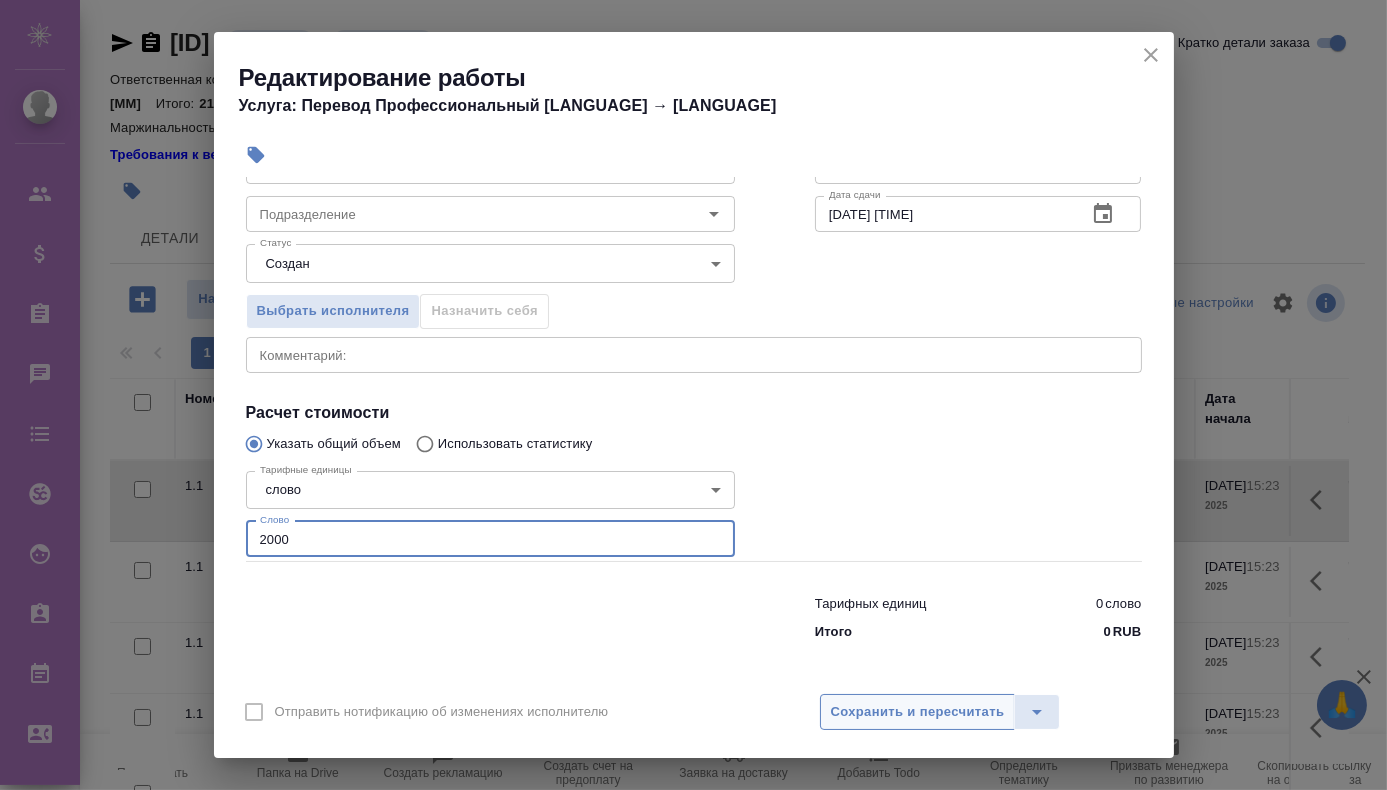 type on "2000" 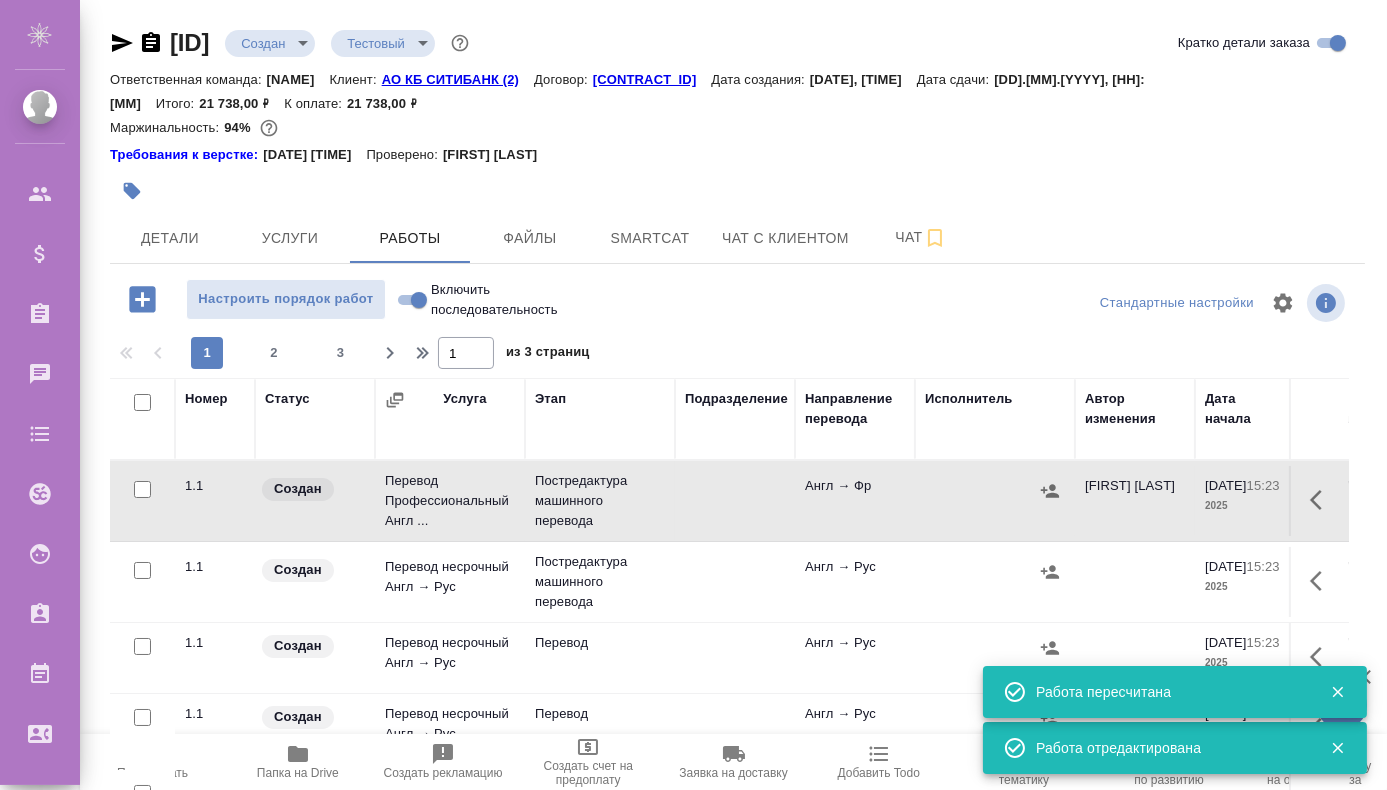 click at bounding box center [1322, 500] 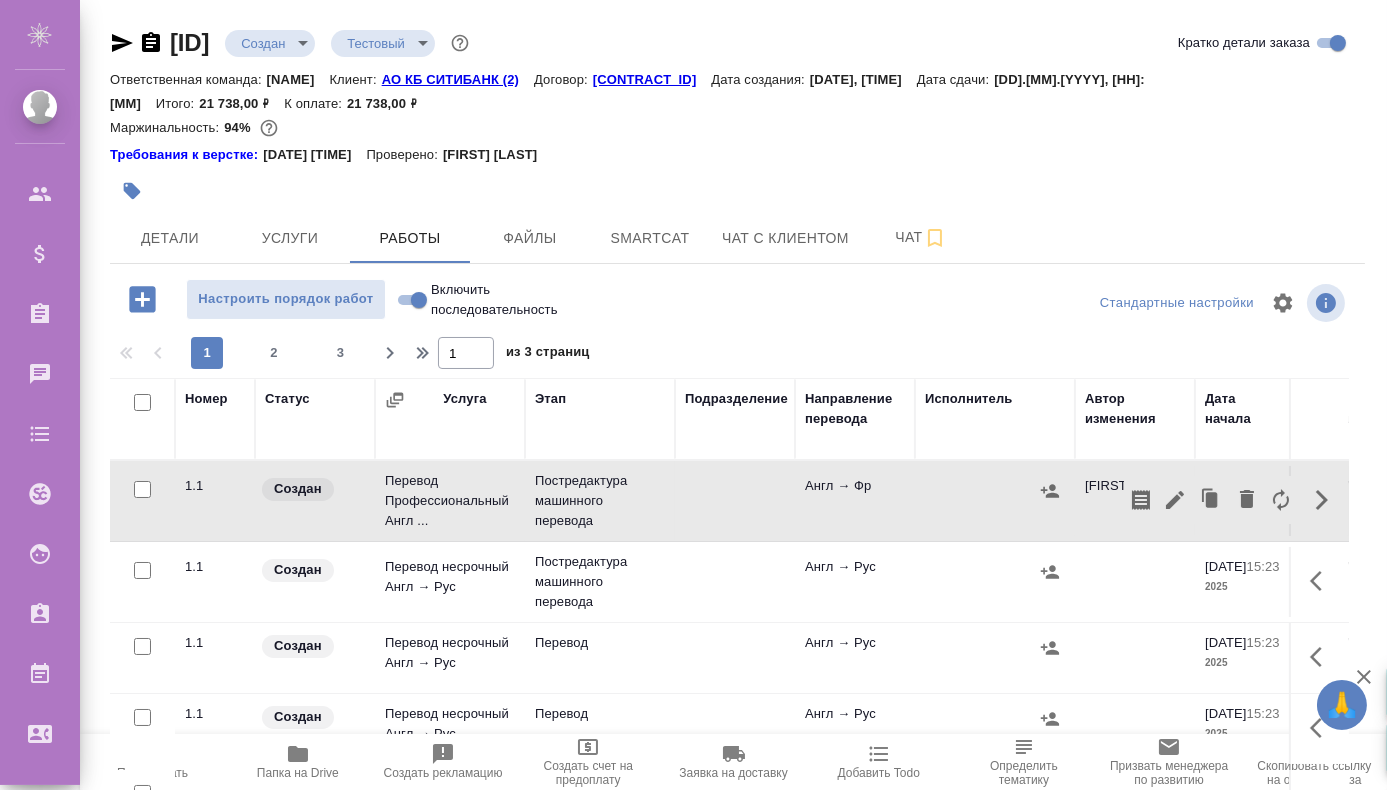 scroll, scrollTop: 0, scrollLeft: 28, axis: horizontal 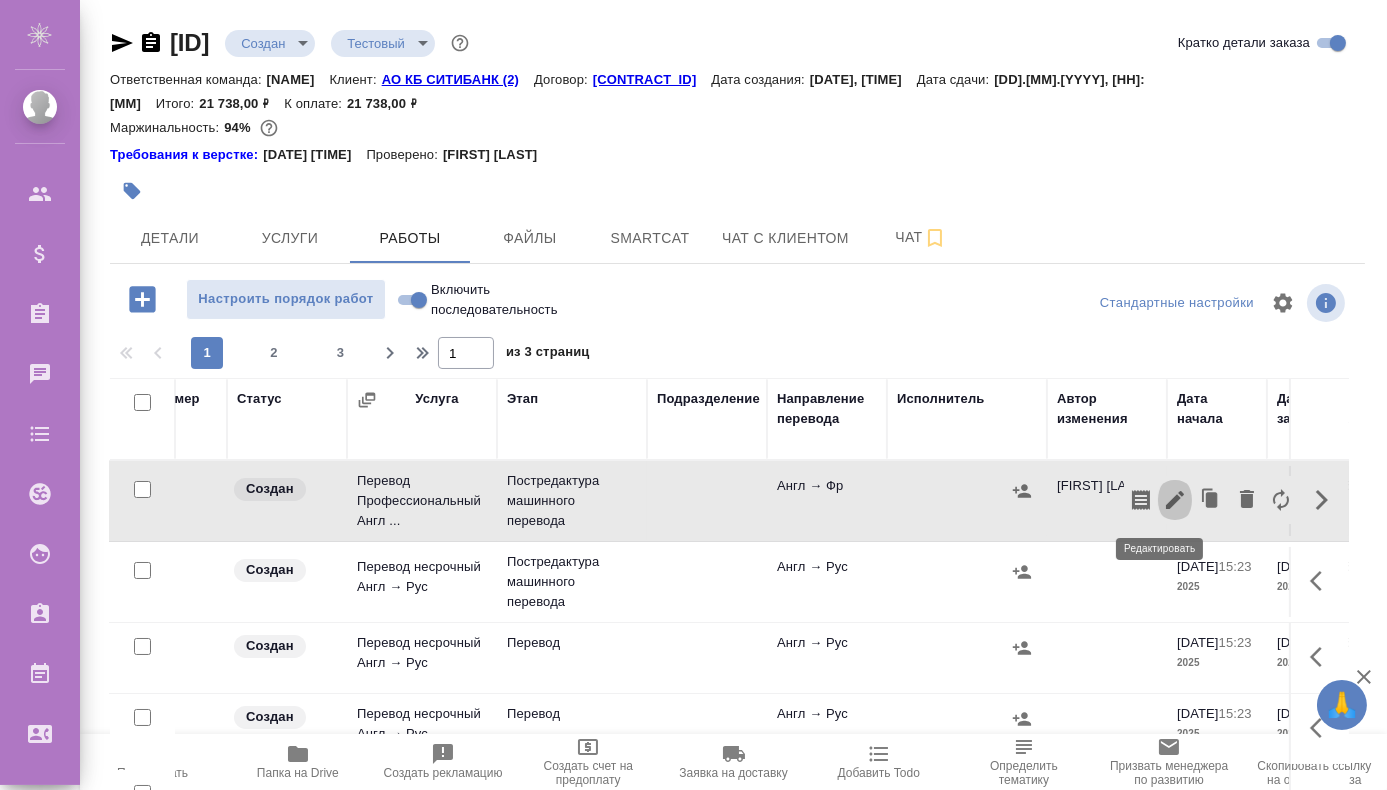 click at bounding box center [1175, 500] 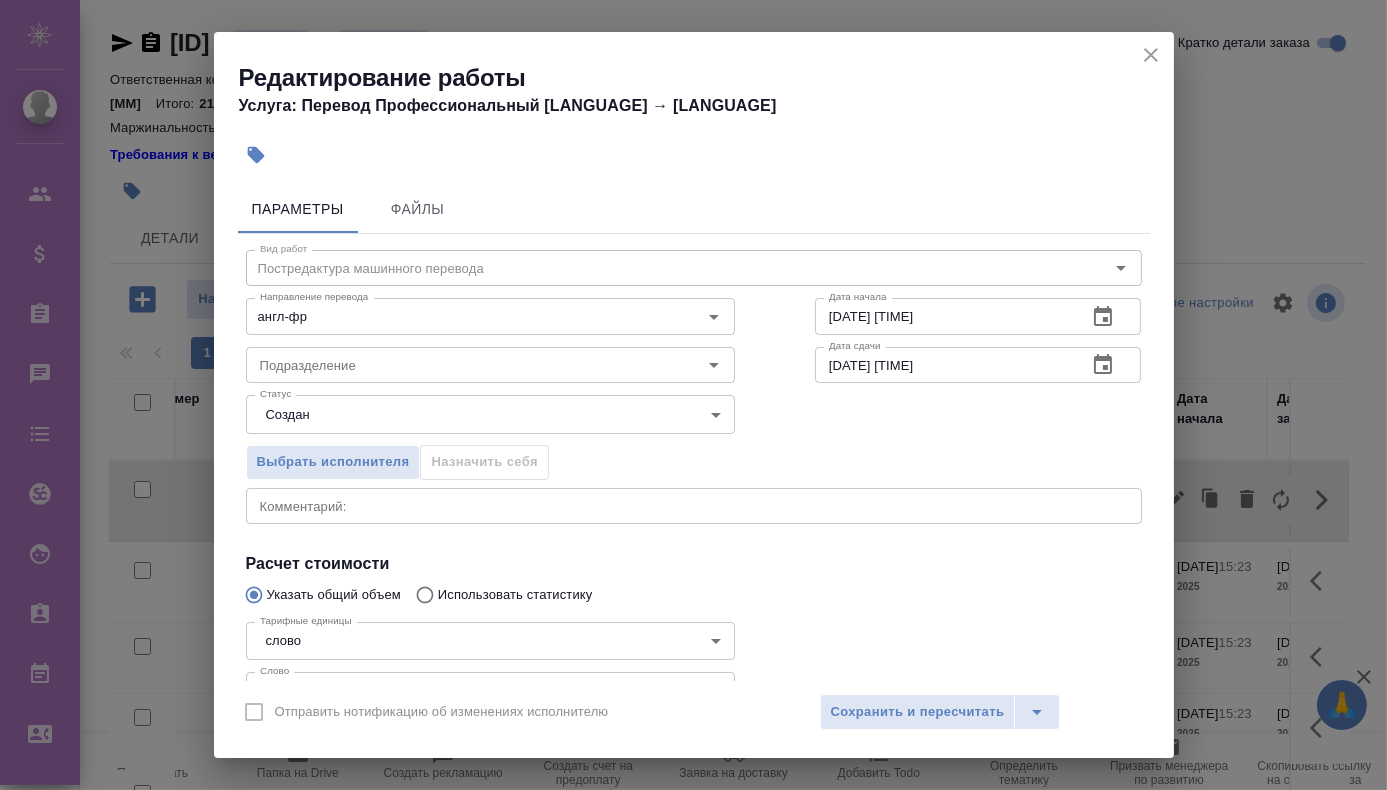 click on "Выбрать исполнителя Назначить себя" at bounding box center [490, 314] 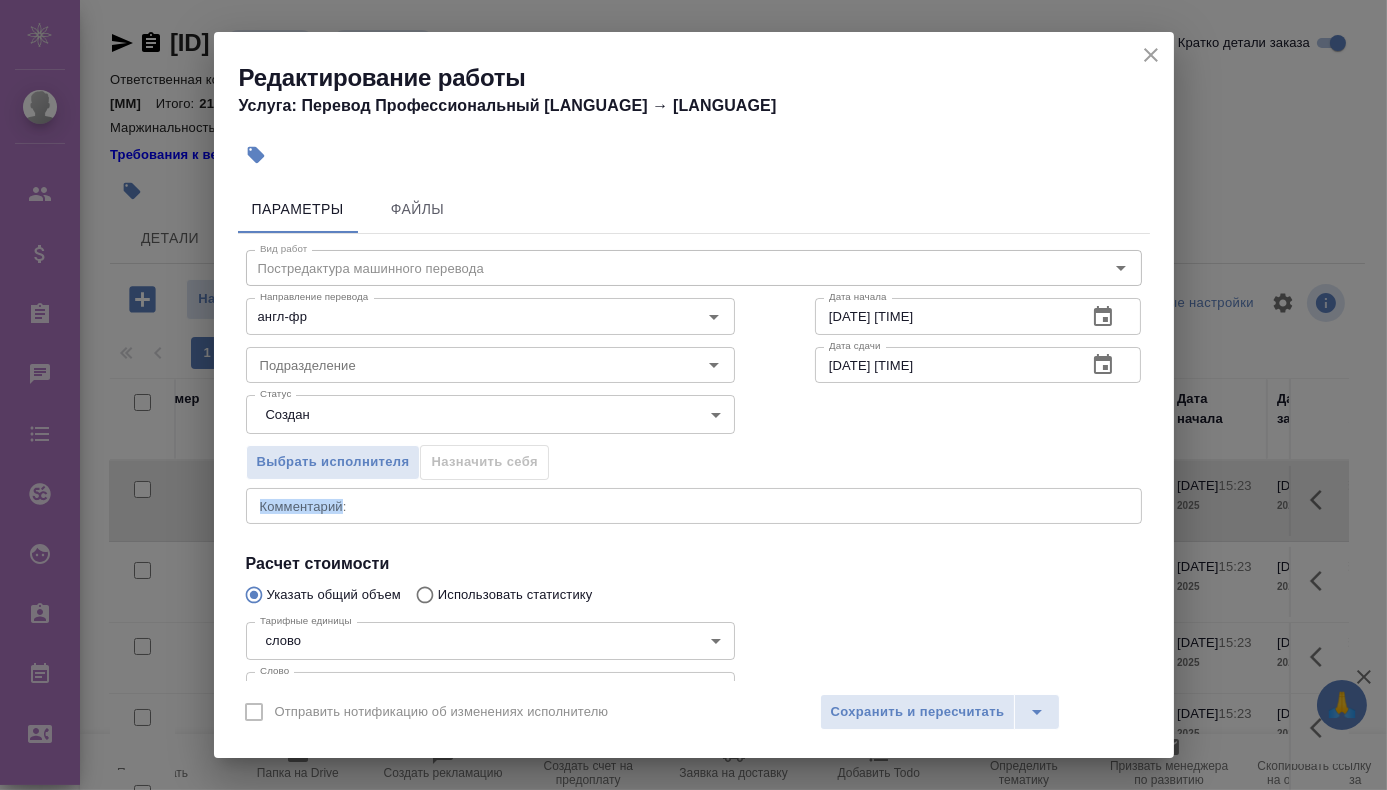 click on "Выбрать исполнителя Назначить себя" at bounding box center (490, 314) 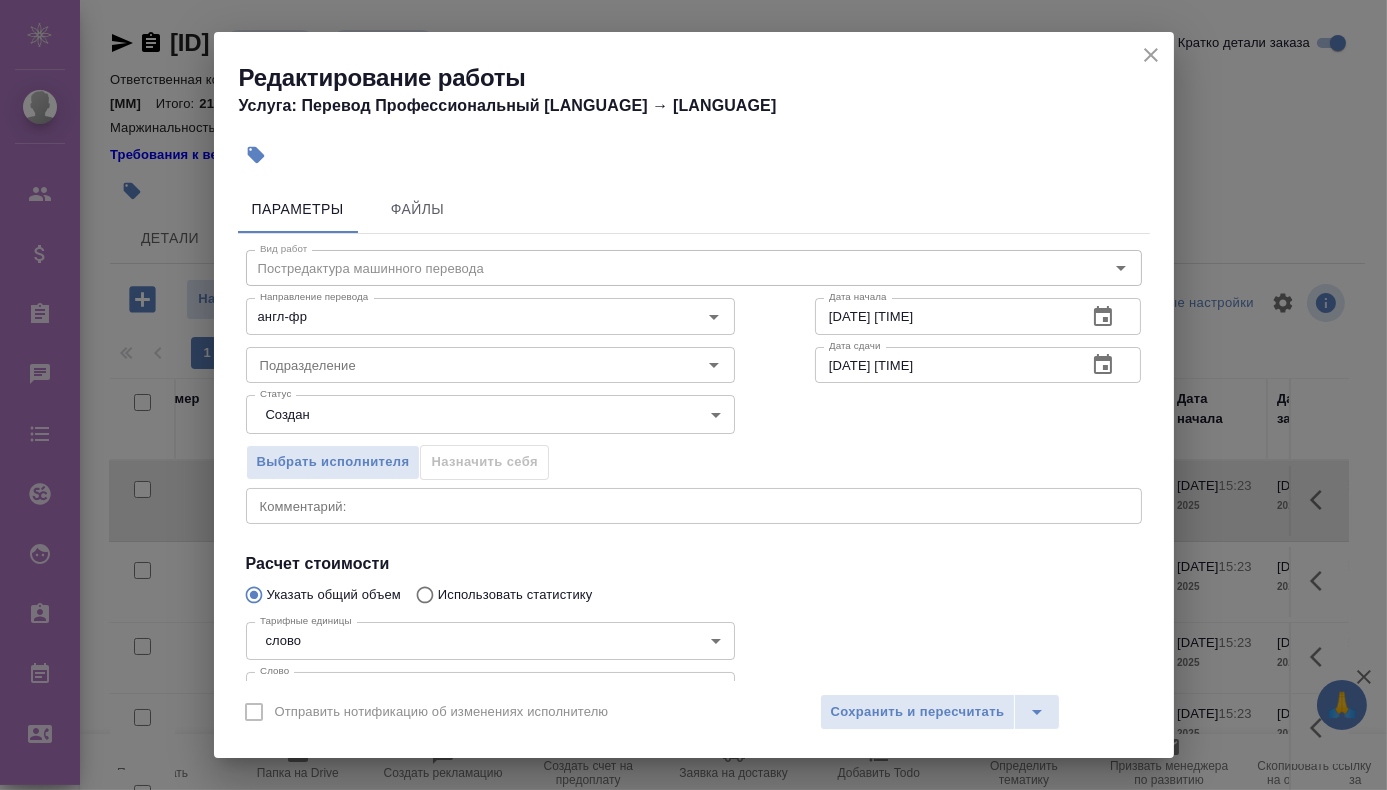click on "Редактирование работы Услуга: Перевод Профессиональный Англ → Фр" at bounding box center [694, 82] 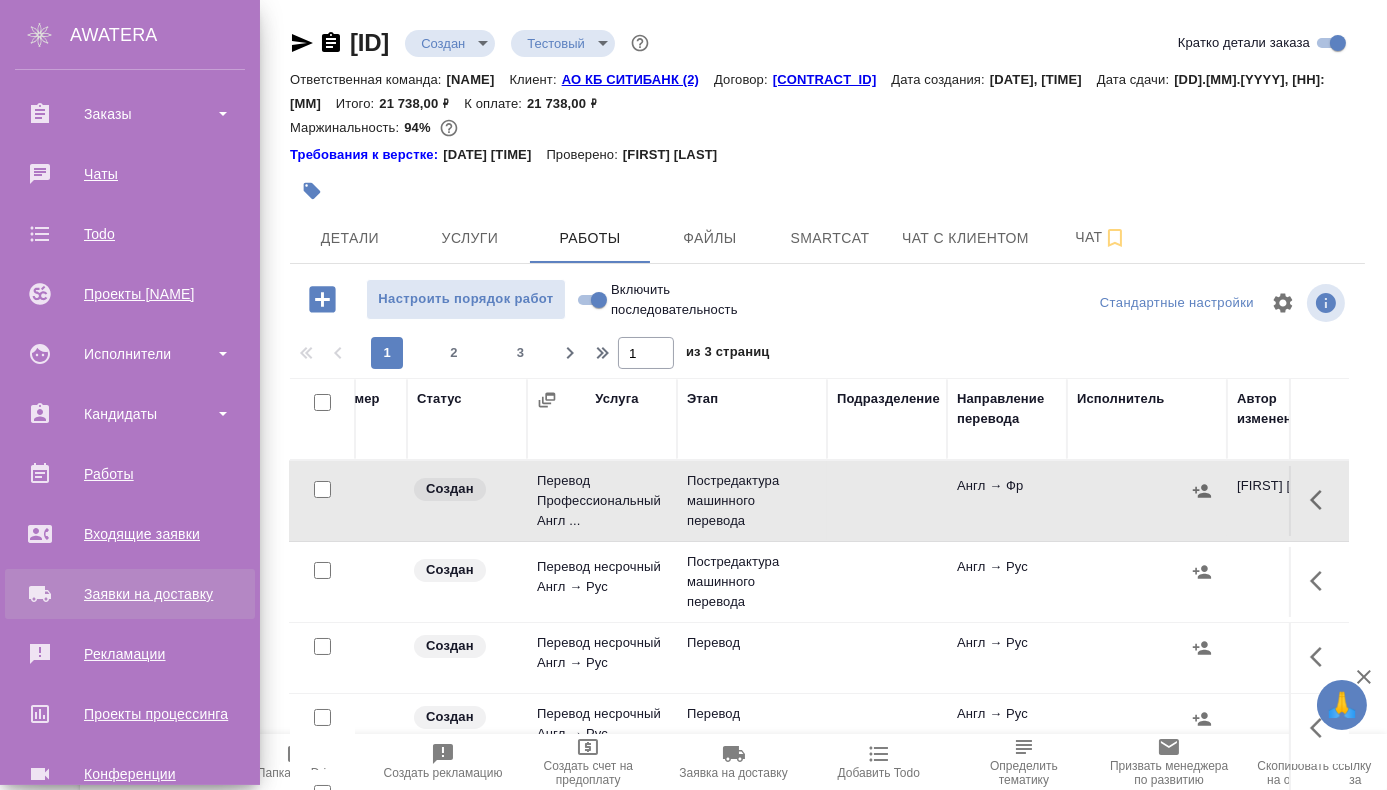 scroll, scrollTop: 364, scrollLeft: 0, axis: vertical 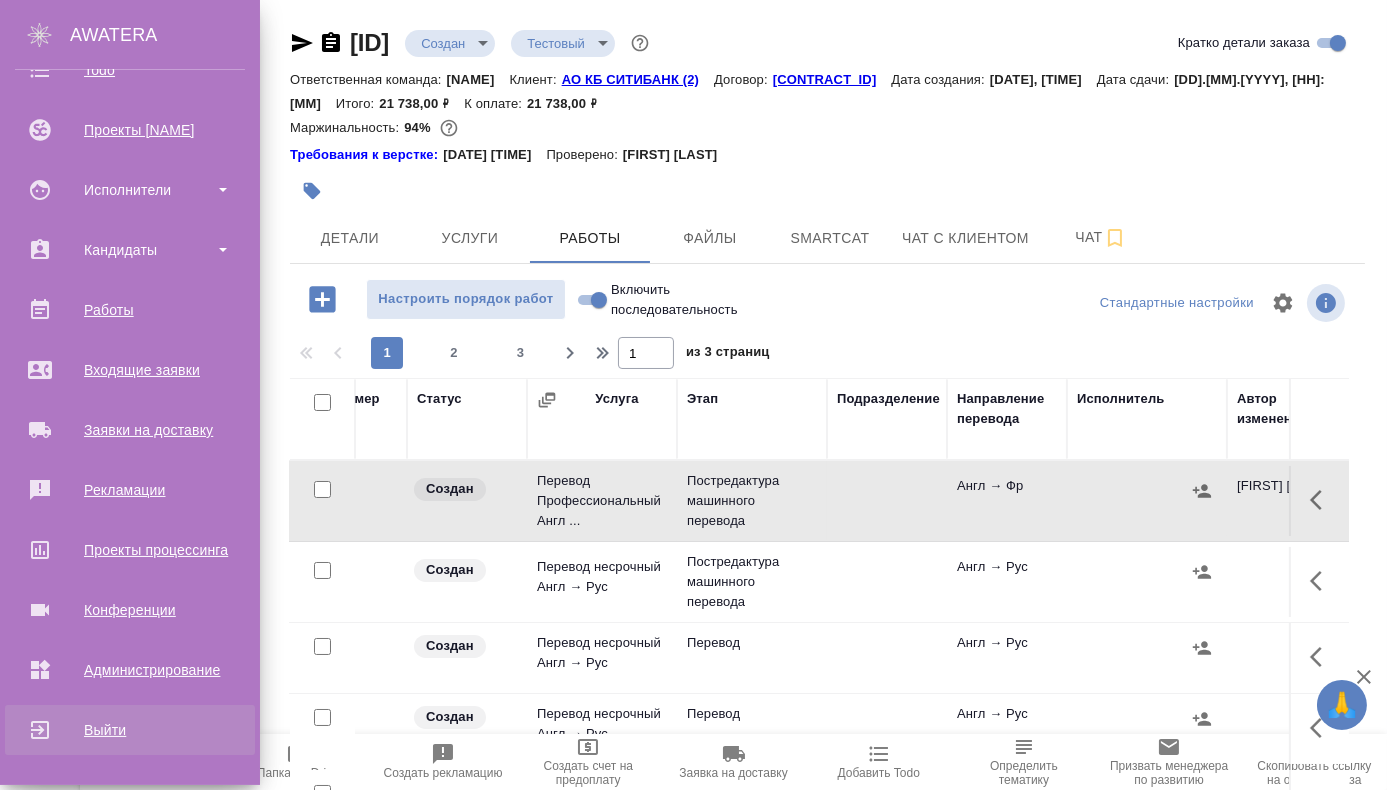 click on "Выйти" at bounding box center (130, 730) 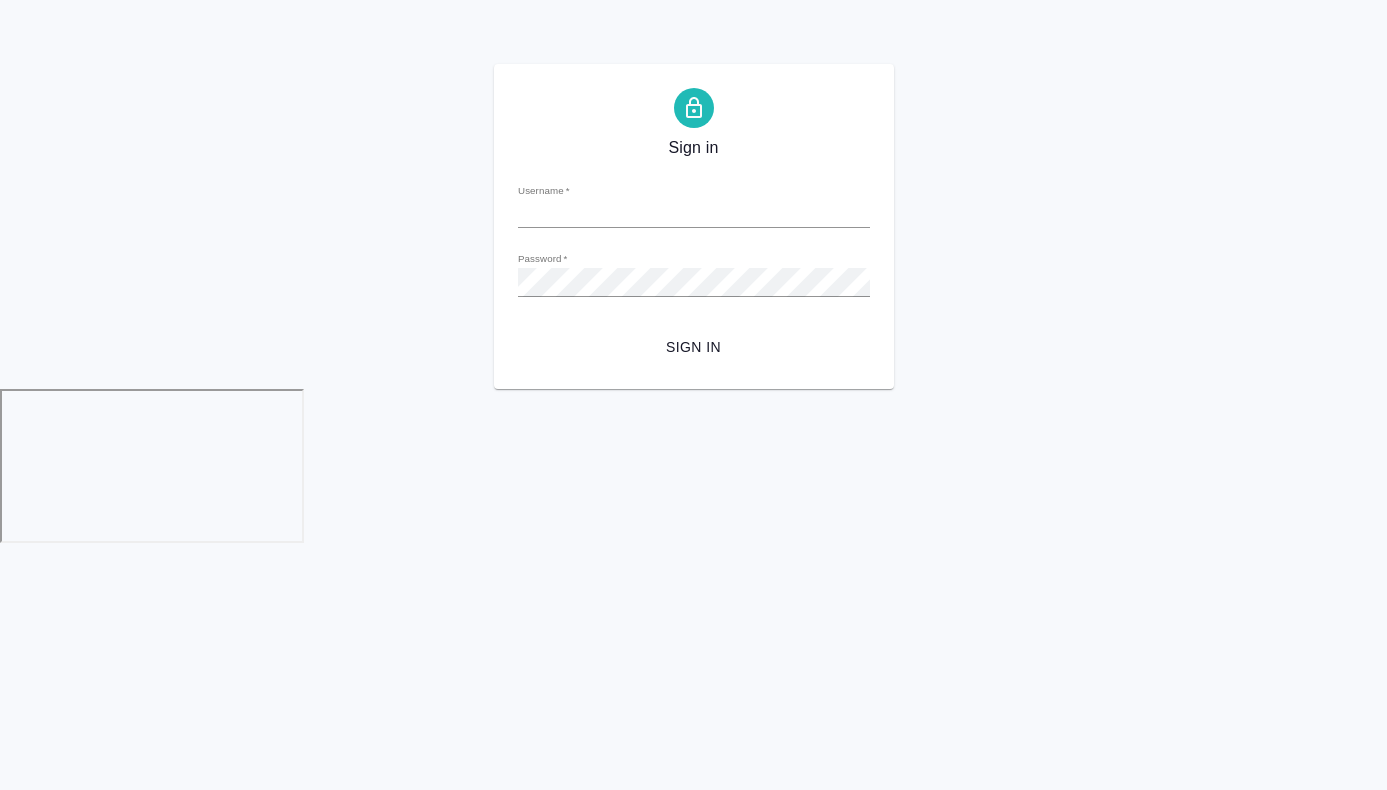 scroll, scrollTop: 0, scrollLeft: 0, axis: both 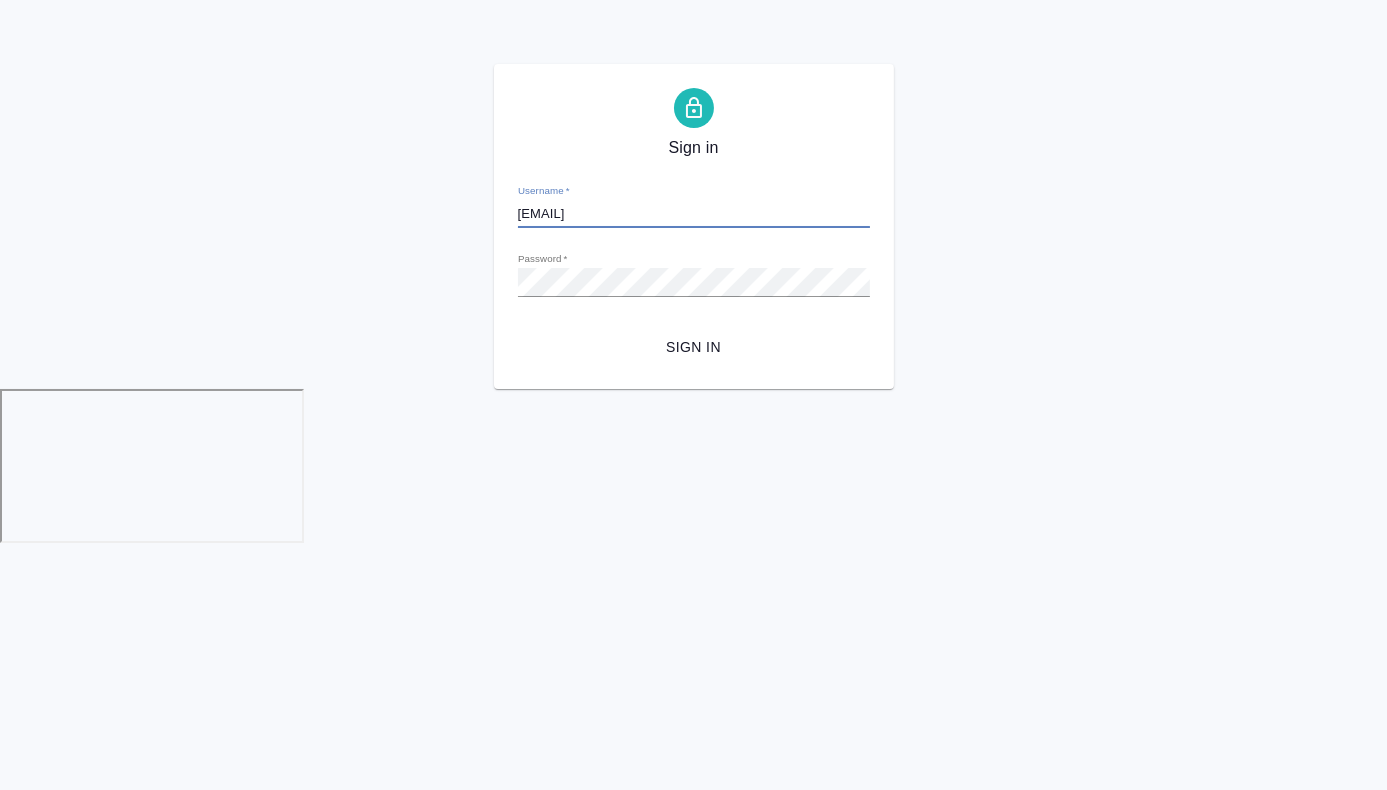 click on "m.chepelev@awatera.com" at bounding box center [694, 214] 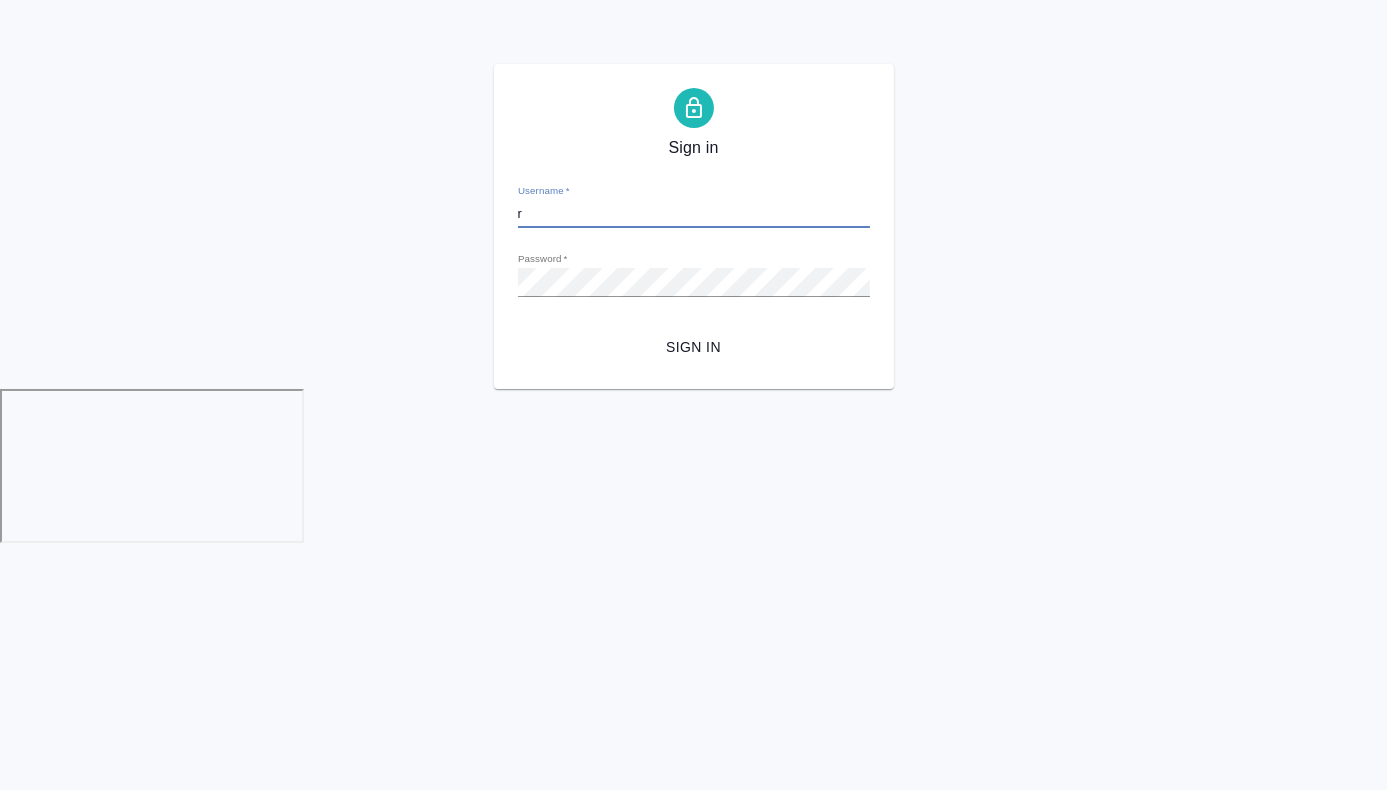 type on "[EMAIL]" 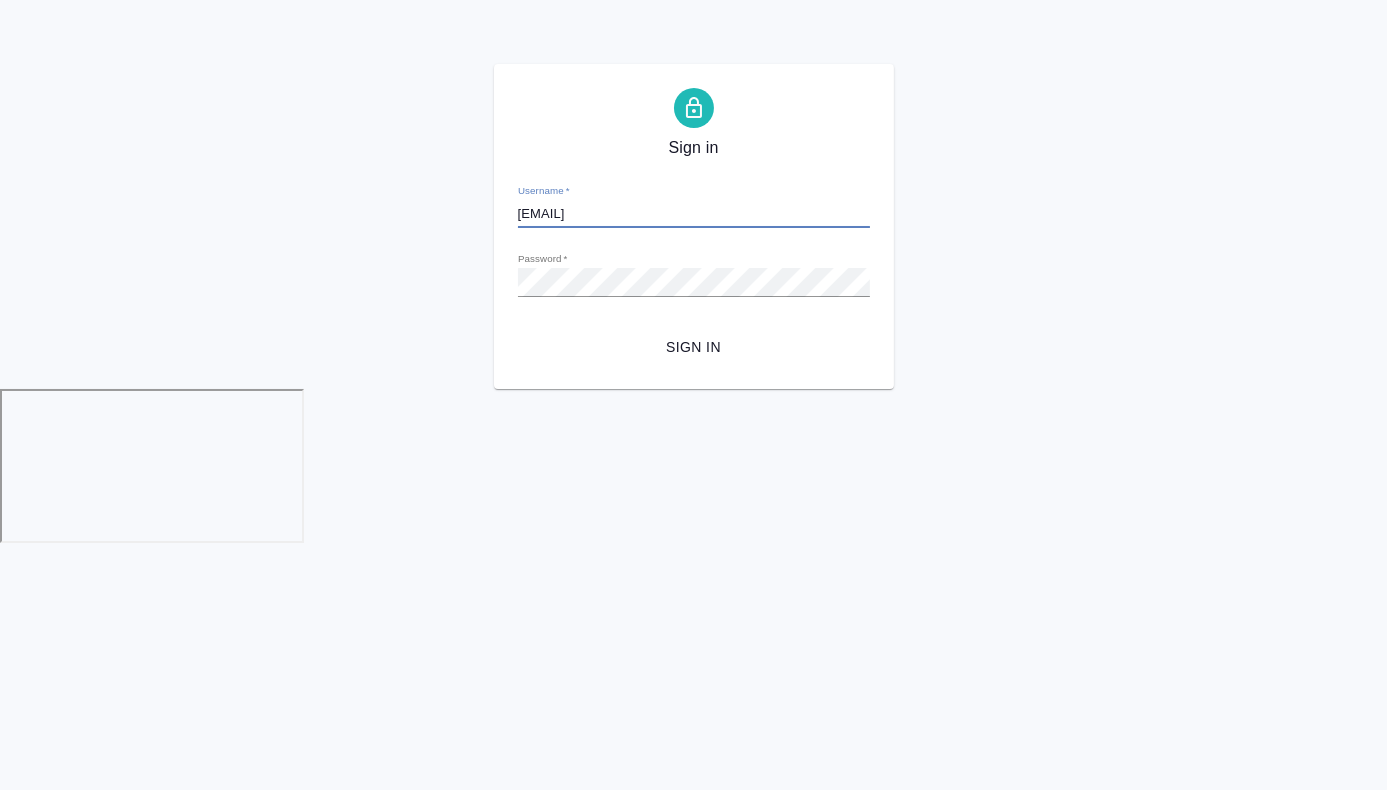 click on "Sign in" at bounding box center [694, 347] 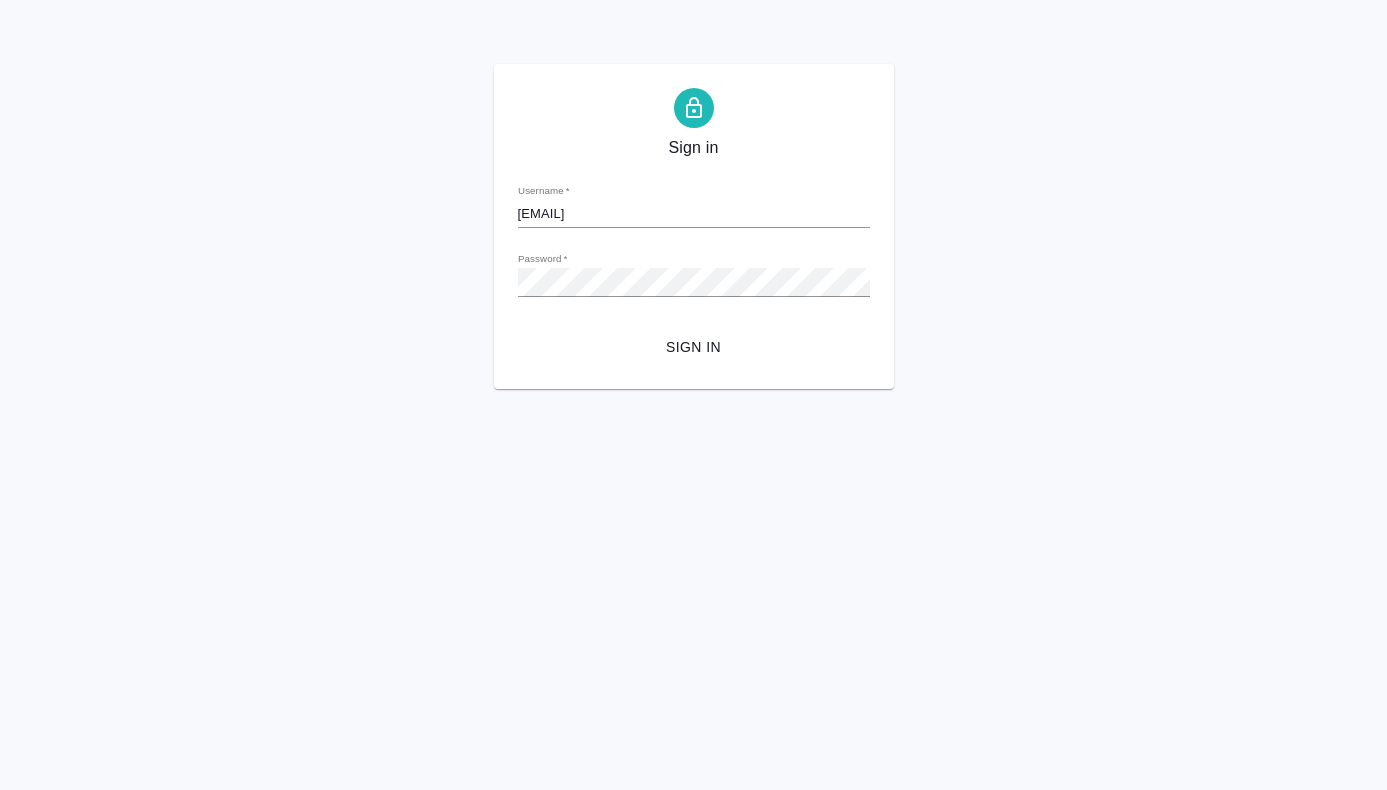 scroll, scrollTop: 0, scrollLeft: 0, axis: both 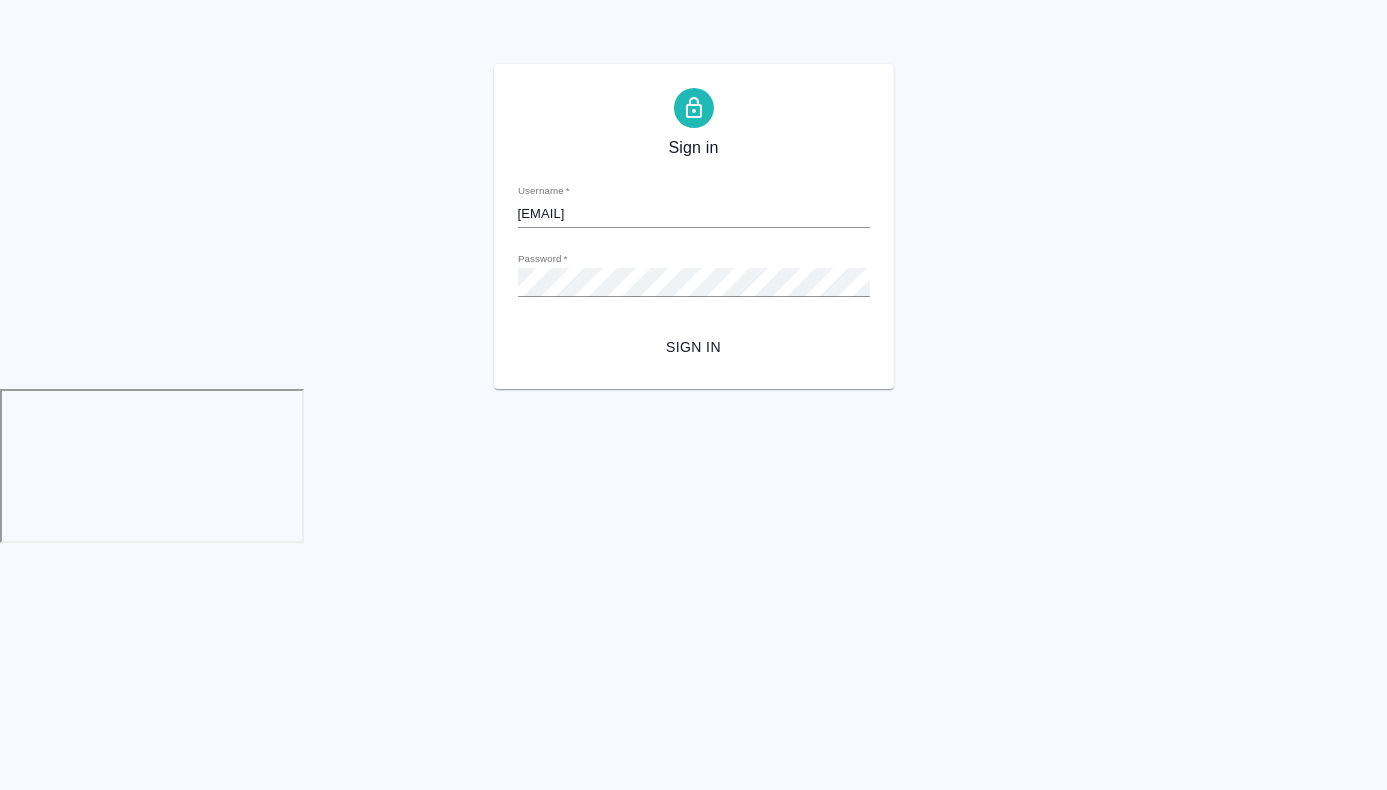 click on "[EMAIL]" at bounding box center [694, 214] 